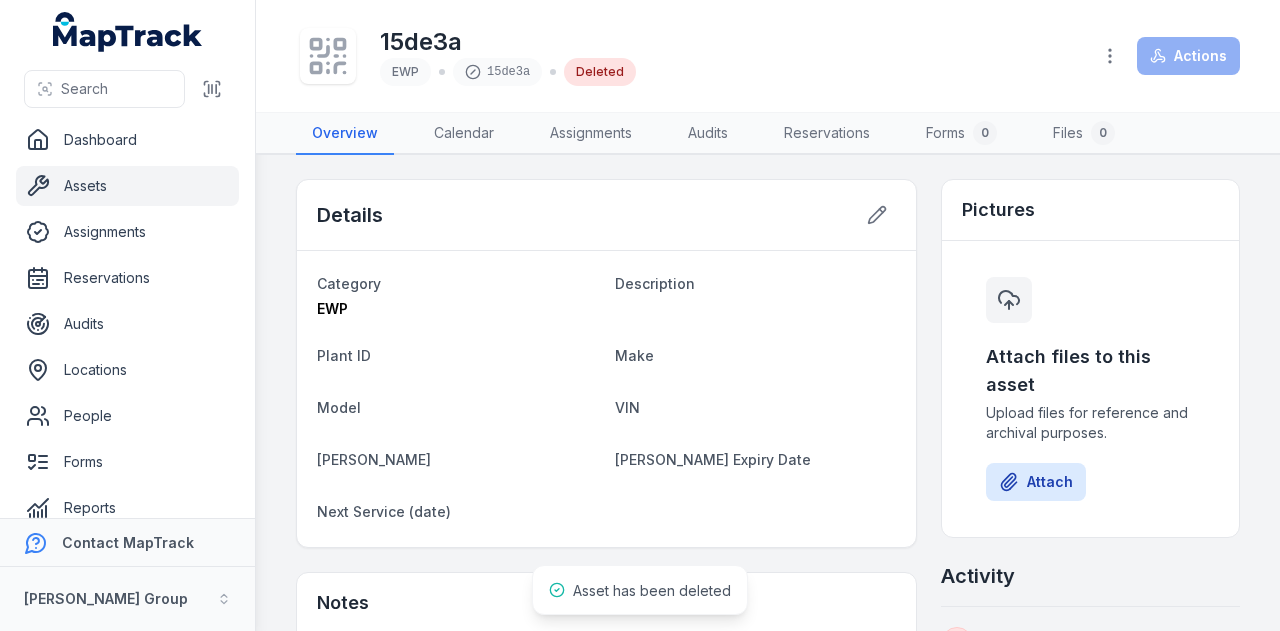 scroll, scrollTop: 0, scrollLeft: 0, axis: both 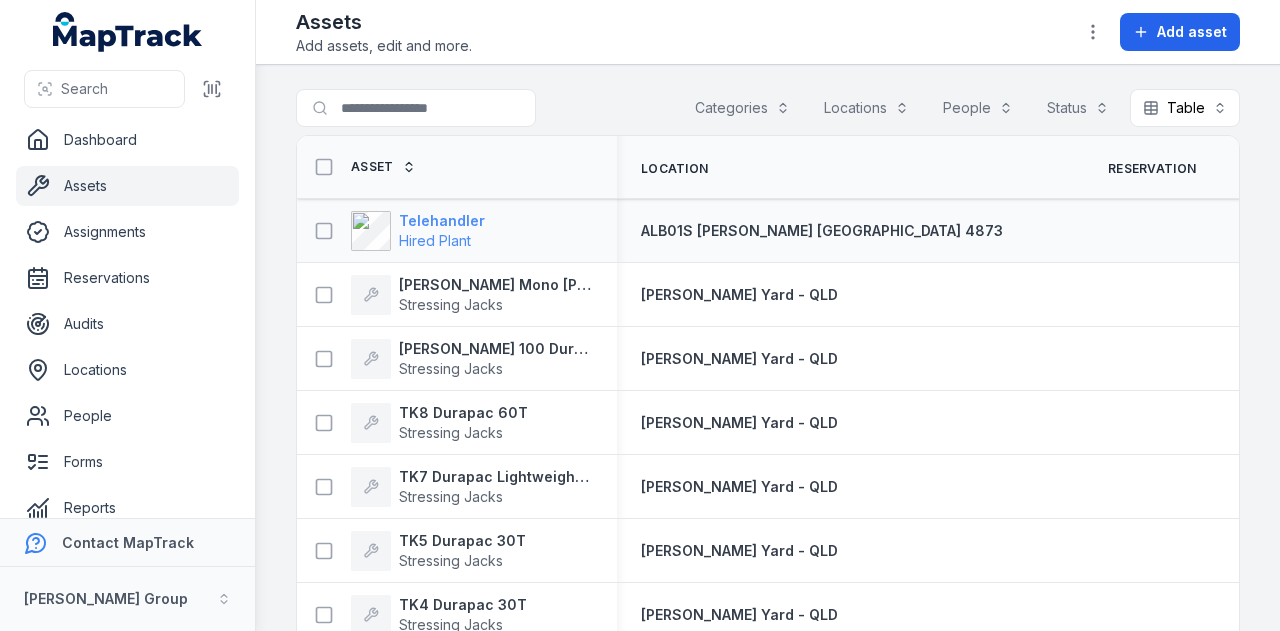 click on "Telehandler" at bounding box center (442, 221) 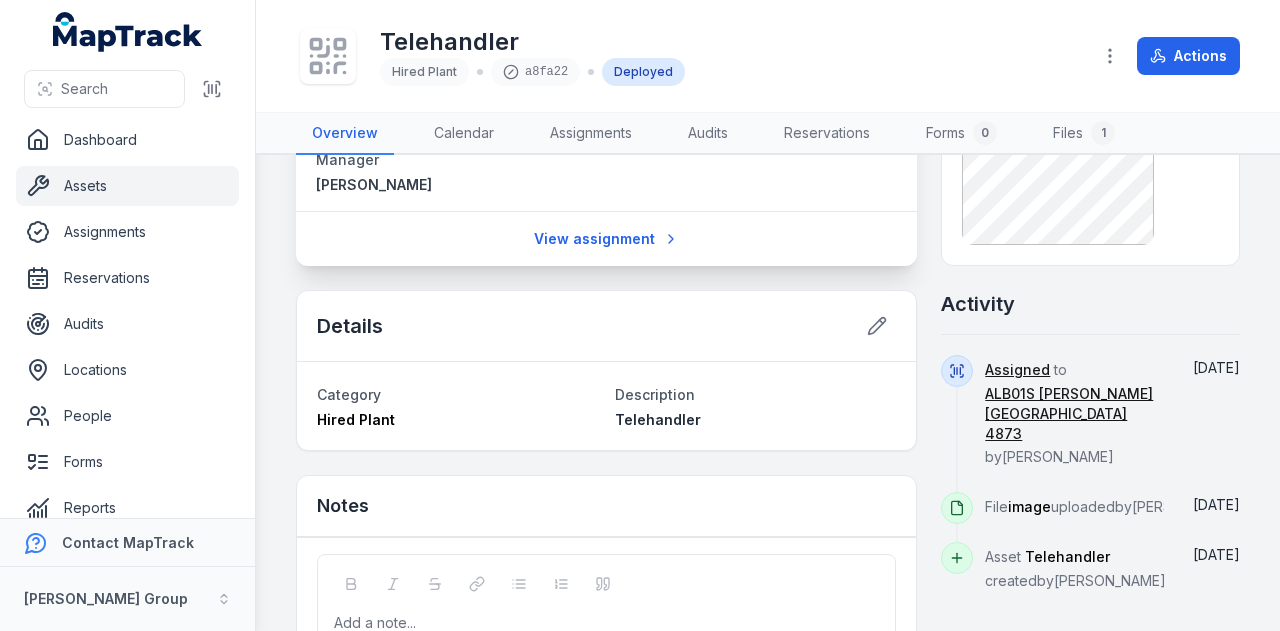 scroll, scrollTop: 400, scrollLeft: 0, axis: vertical 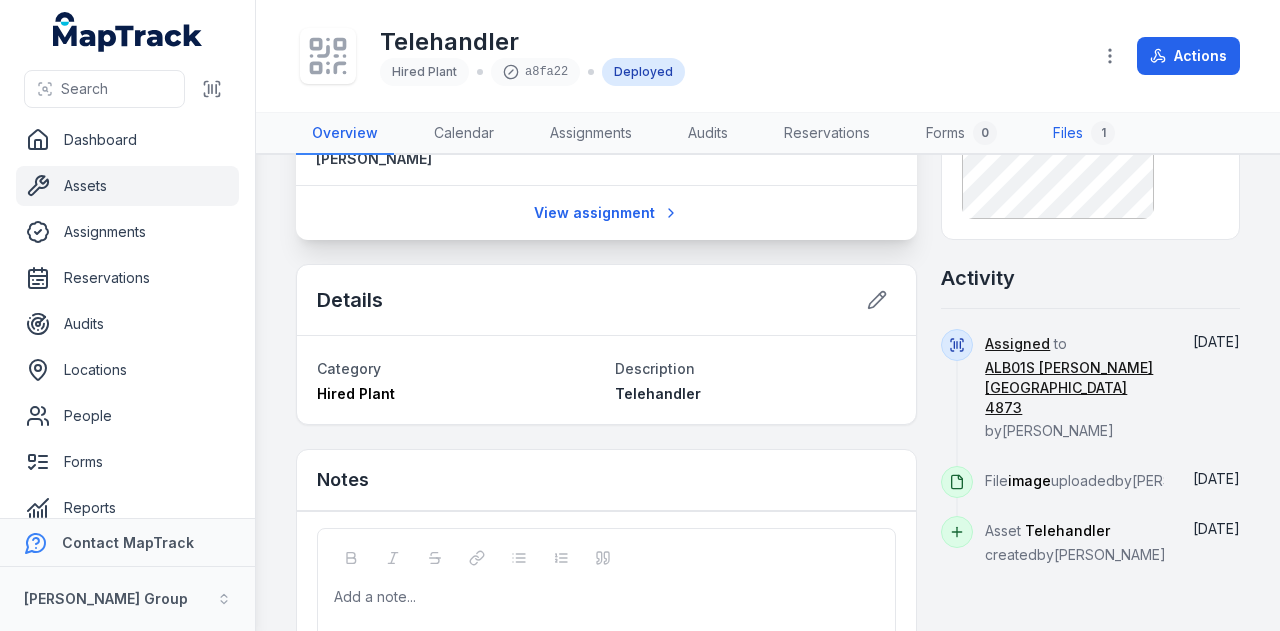 click on "Overview Calendar Assignments Audits Reservations Forms 0 Files 1" at bounding box center [768, 134] 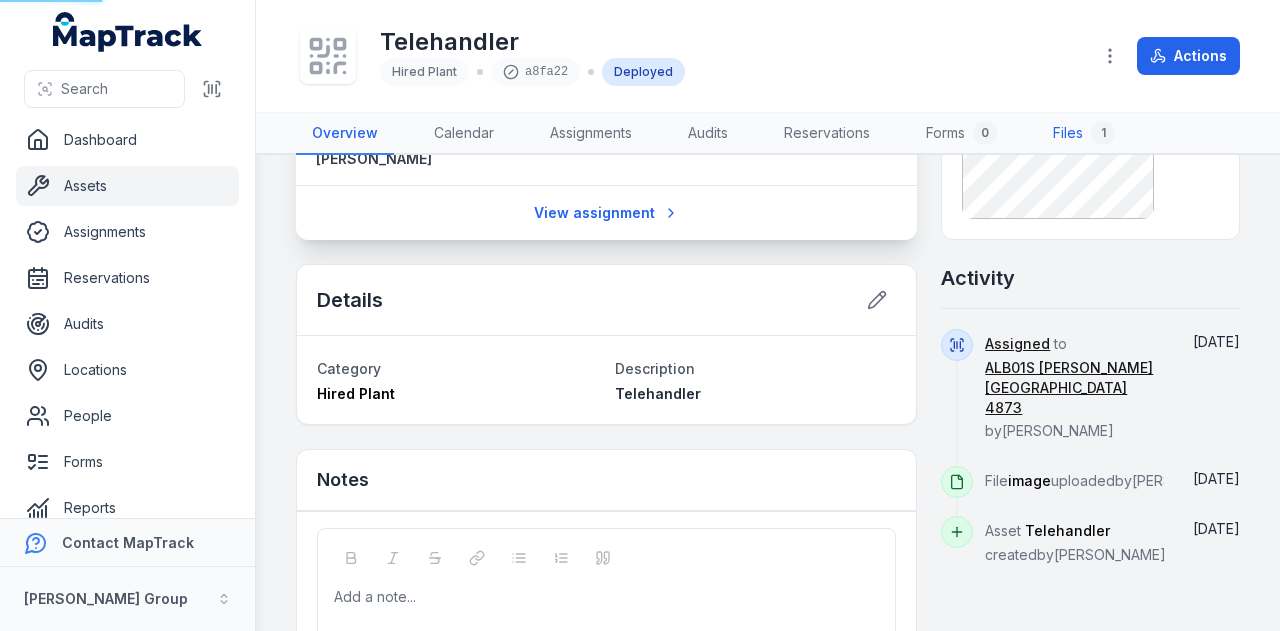 scroll, scrollTop: 0, scrollLeft: 0, axis: both 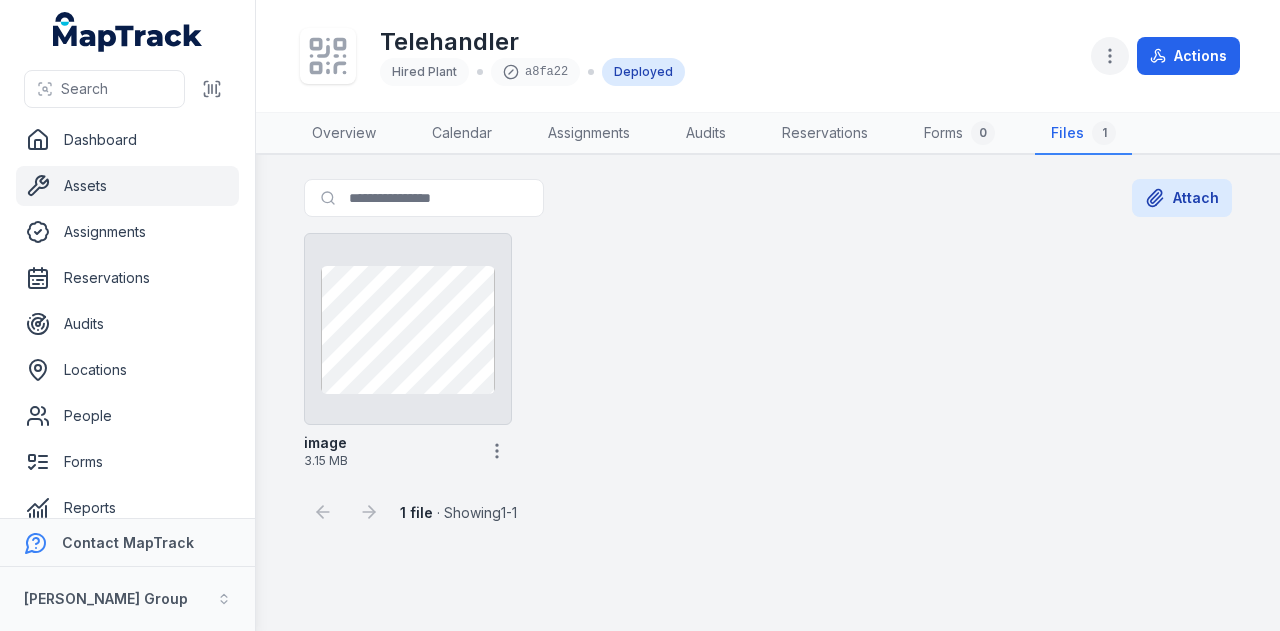 click 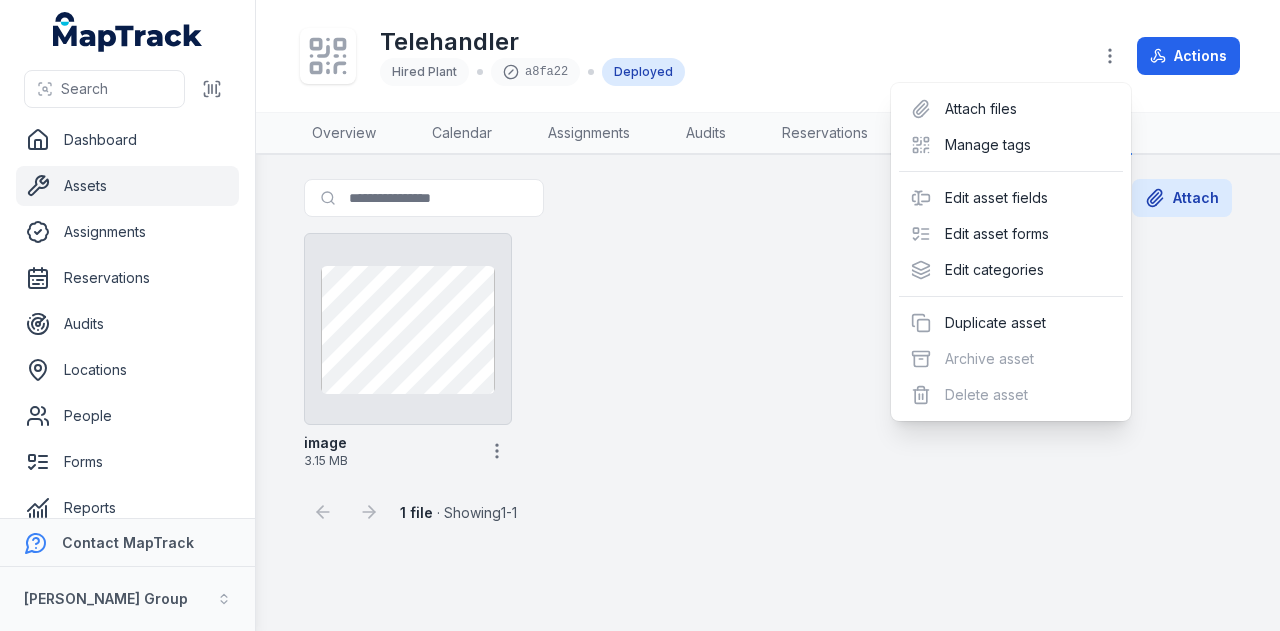 drag, startPoint x: 649, startPoint y: 311, endPoint x: 492, endPoint y: 203, distance: 190.55971 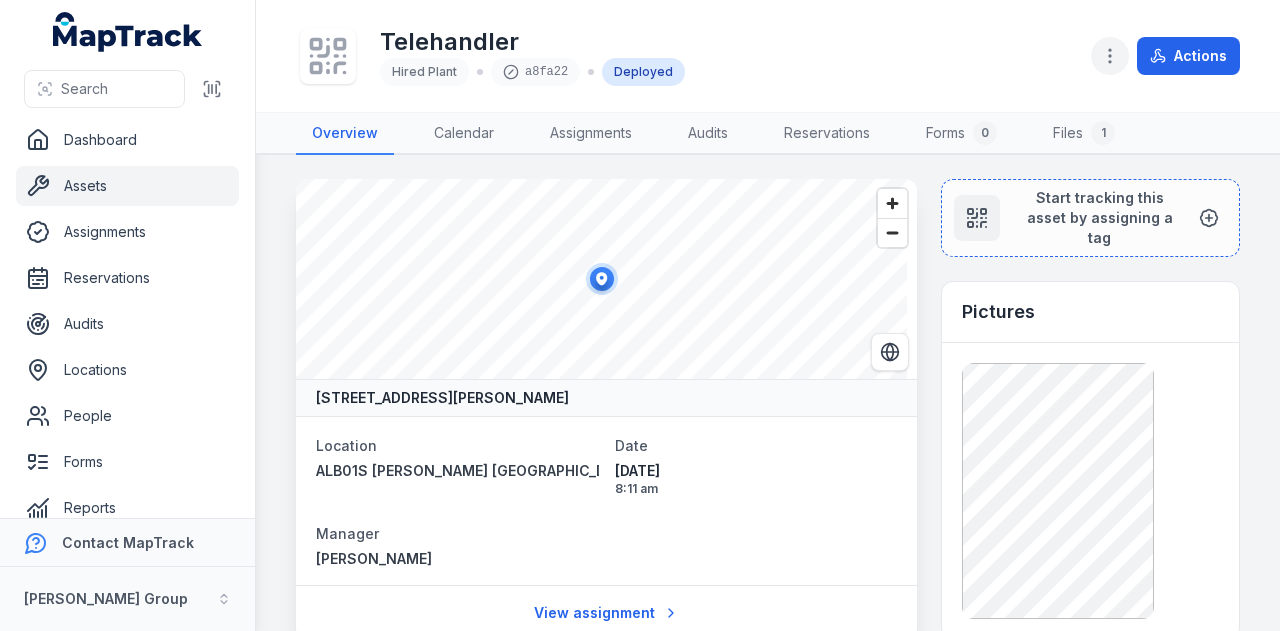 click at bounding box center [1110, 56] 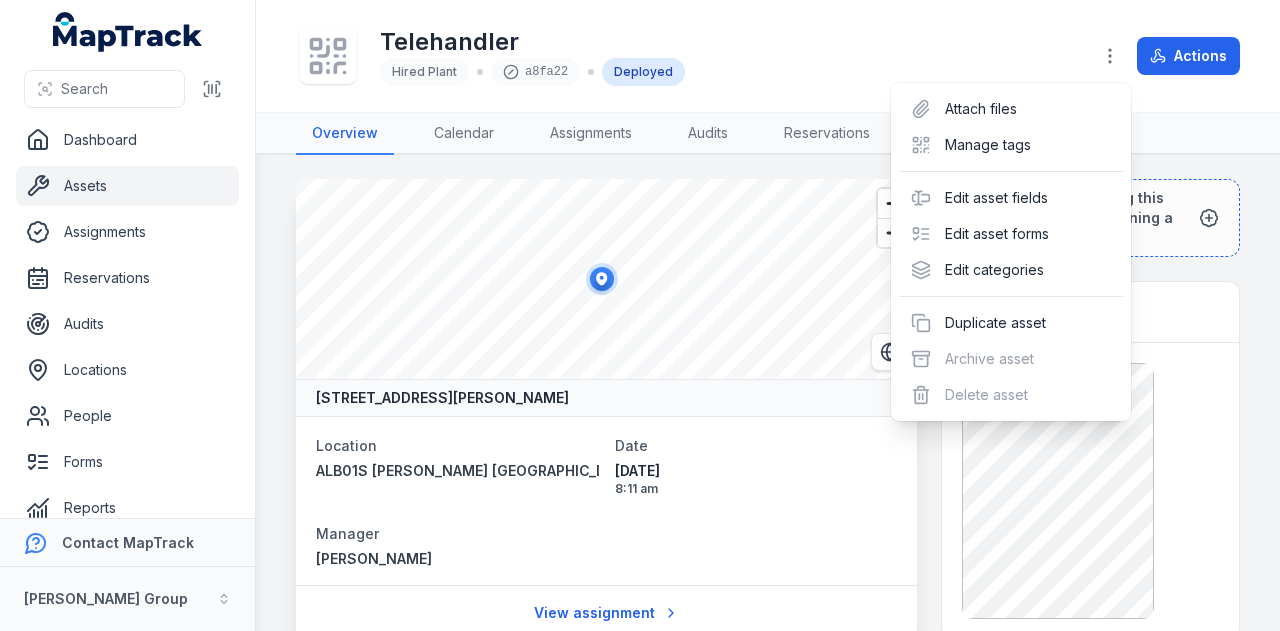 click on "Toggle Navigation Telehandler Hired Plant a8fa22 Deployed Actions Overview Calendar Assignments Audits Reservations Forms 0 Files 1 [STREET_ADDRESS][PERSON_NAME] Location [GEOGRAPHIC_DATA] [PERSON_NAME] [GEOGRAPHIC_DATA] 4873 Date [DATE] 8:11 am Manager [PERSON_NAME] View assignment Details Category Hired Plant Description Telehandler Notes Add a note... Add note Start tracking this asset by assigning a tag Pictures Activity Assigned   to   ALB01S [PERSON_NAME] [GEOGRAPHIC_DATA] 4873  by  [PERSON_NAME] [DATE] File  image  uploaded  by  [PERSON_NAME] [DATE] Asset   Telehandler   created  by  [PERSON_NAME] [DATE]" at bounding box center (768, 315) 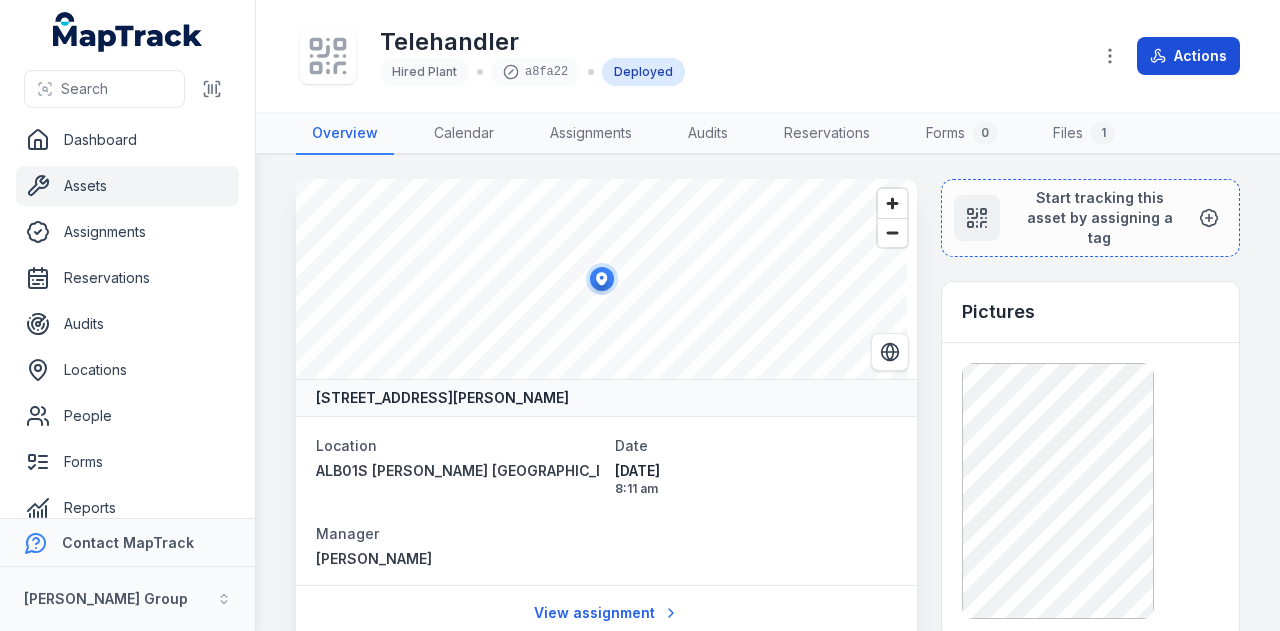 click on "Actions" at bounding box center (1188, 56) 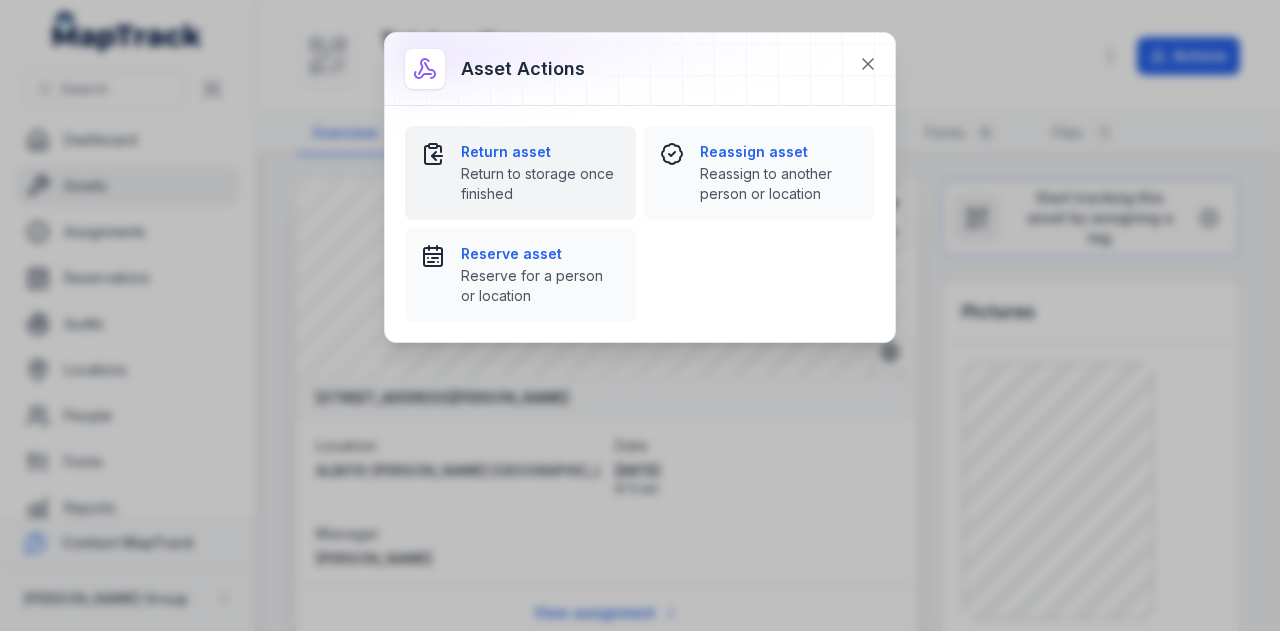 click on "Return asset" at bounding box center (540, 152) 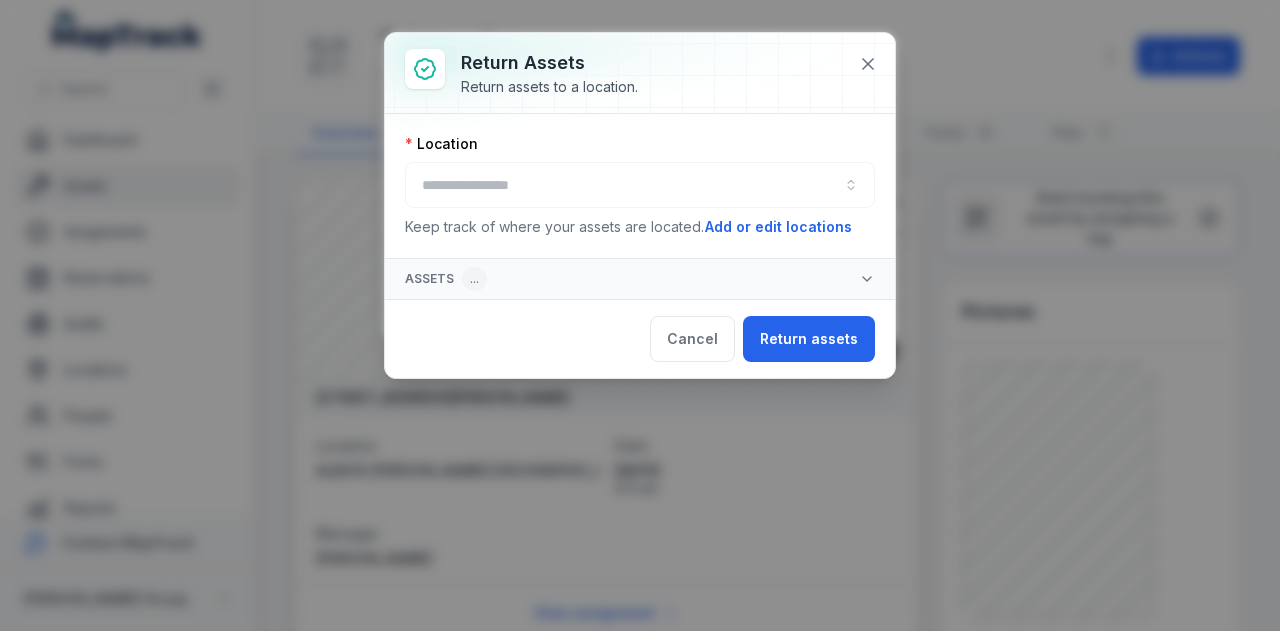 click at bounding box center (640, 185) 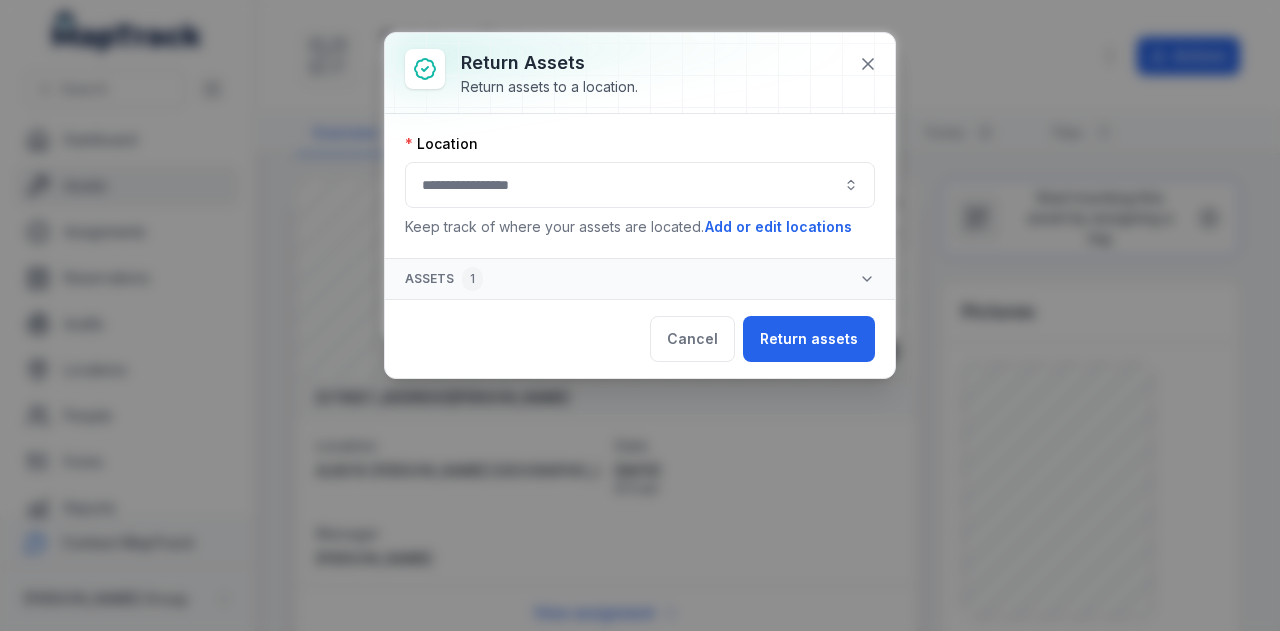 click at bounding box center [640, 185] 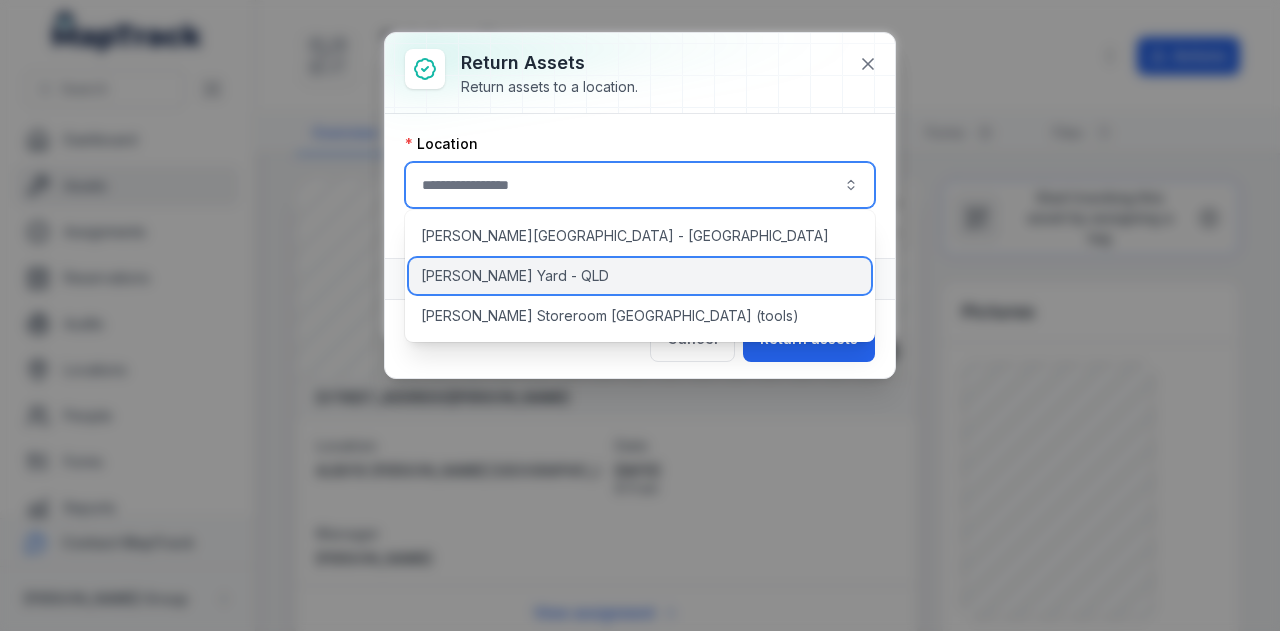 click on "[PERSON_NAME] Yard - QLD" at bounding box center (640, 276) 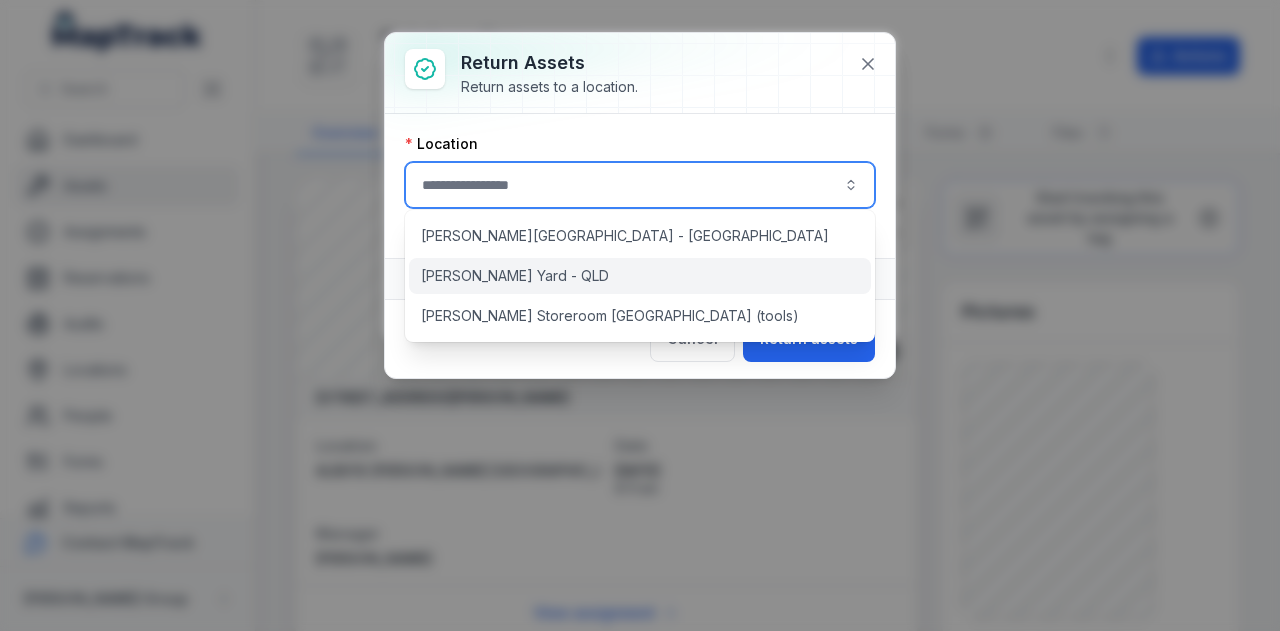 type on "**********" 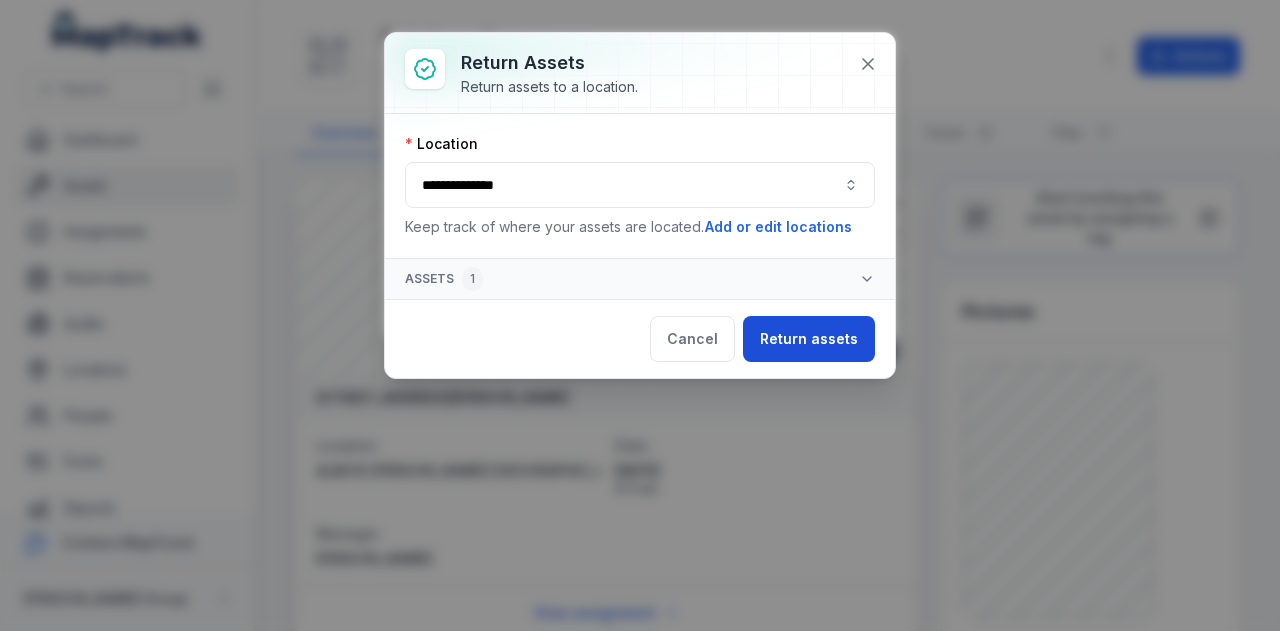 click on "Return assets" at bounding box center [809, 339] 